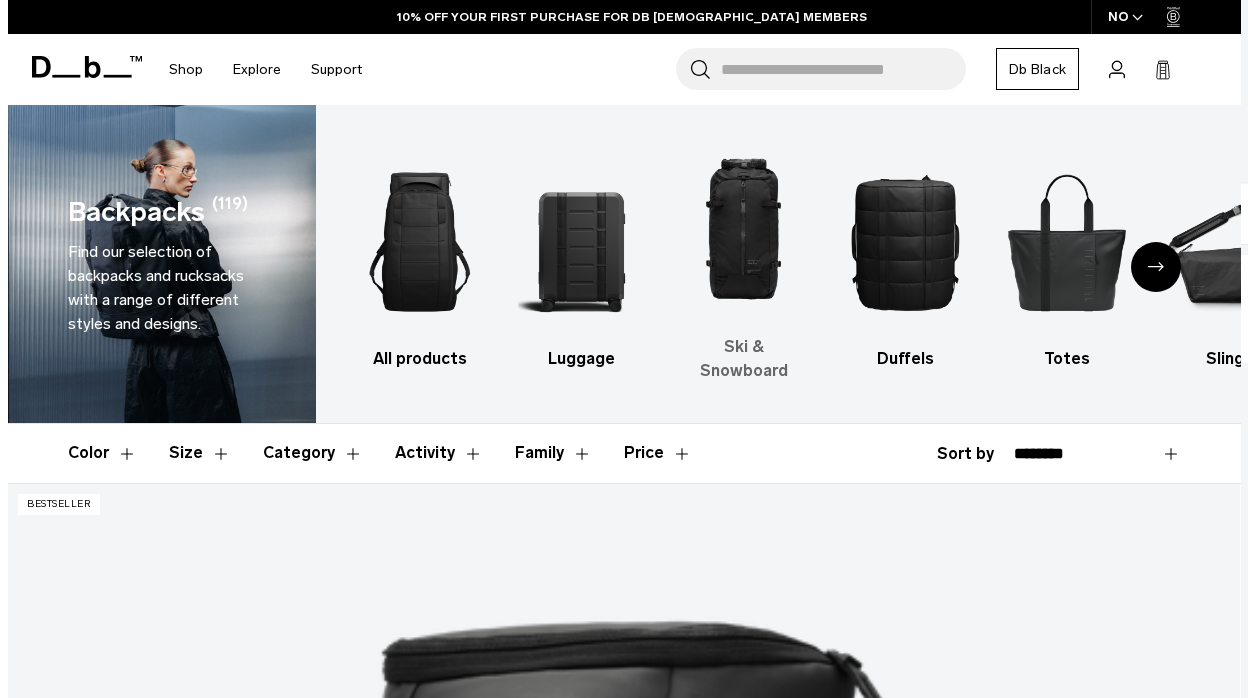 scroll, scrollTop: 0, scrollLeft: 0, axis: both 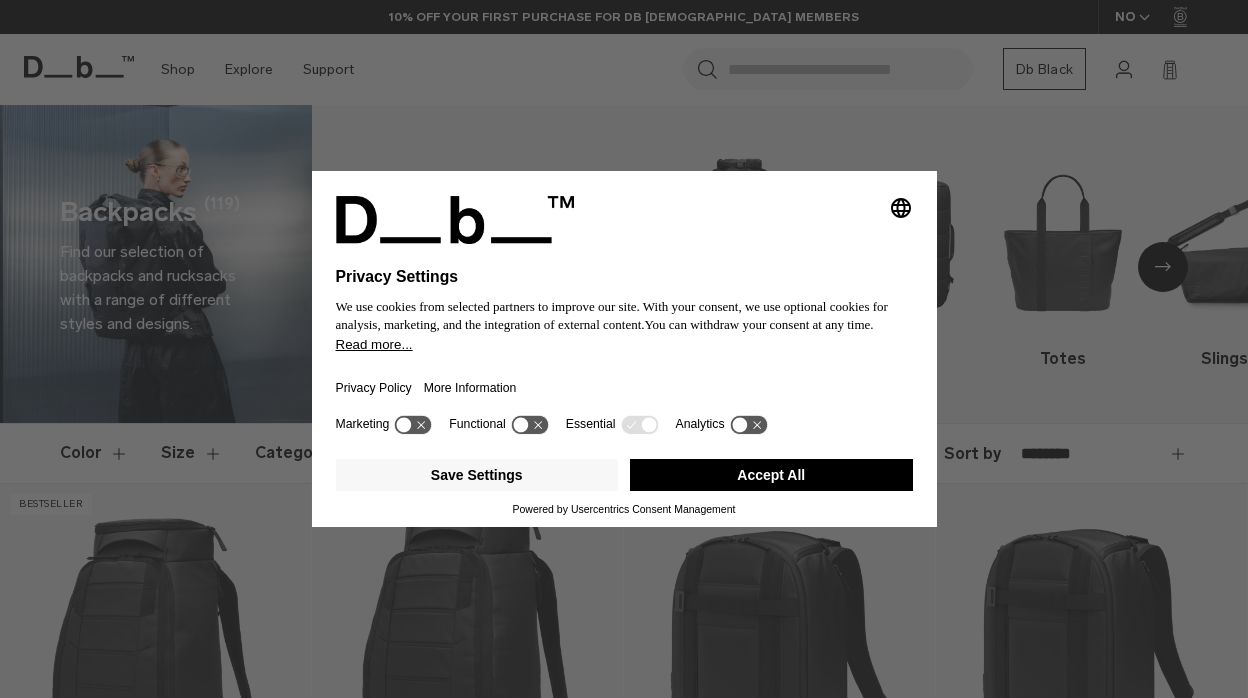click on "Accept All" at bounding box center (771, 475) 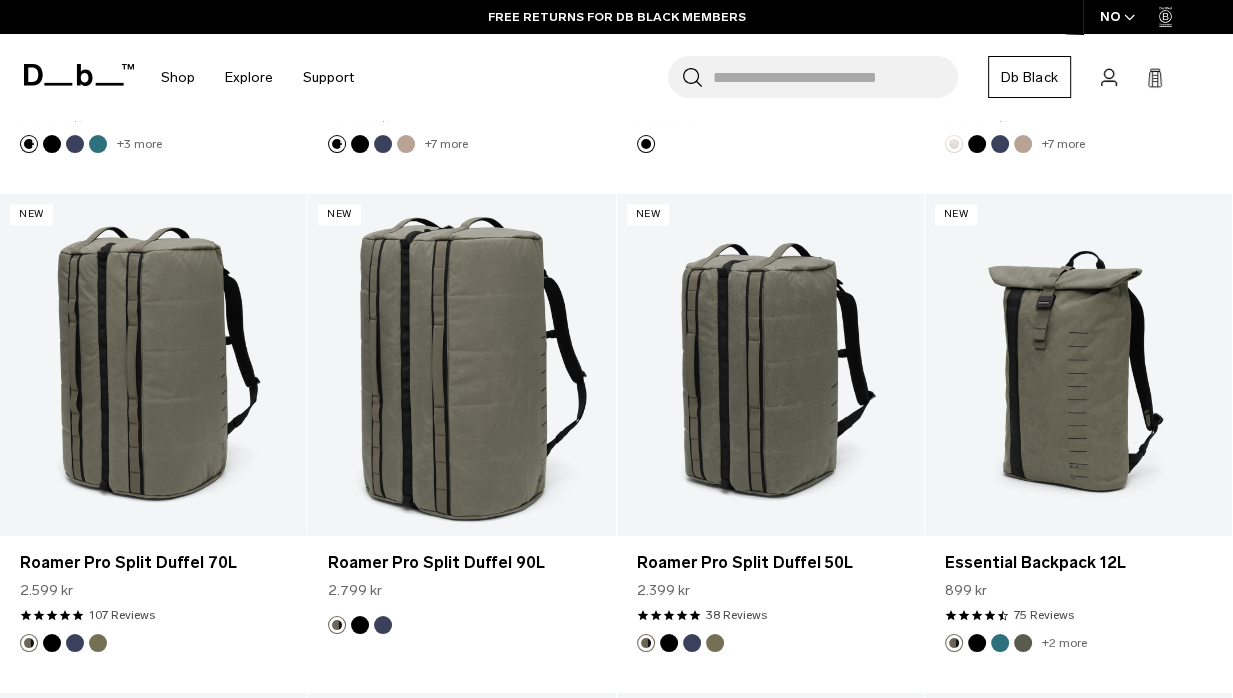 scroll, scrollTop: 2312, scrollLeft: 0, axis: vertical 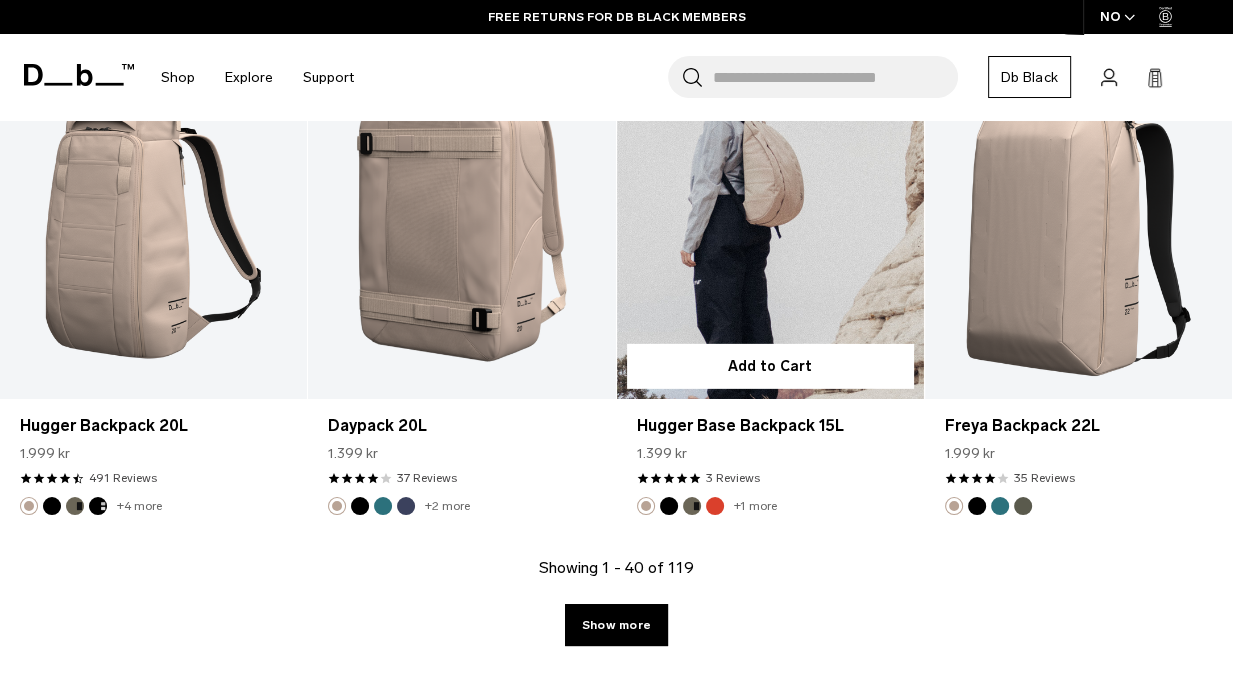 click at bounding box center (770, 227) 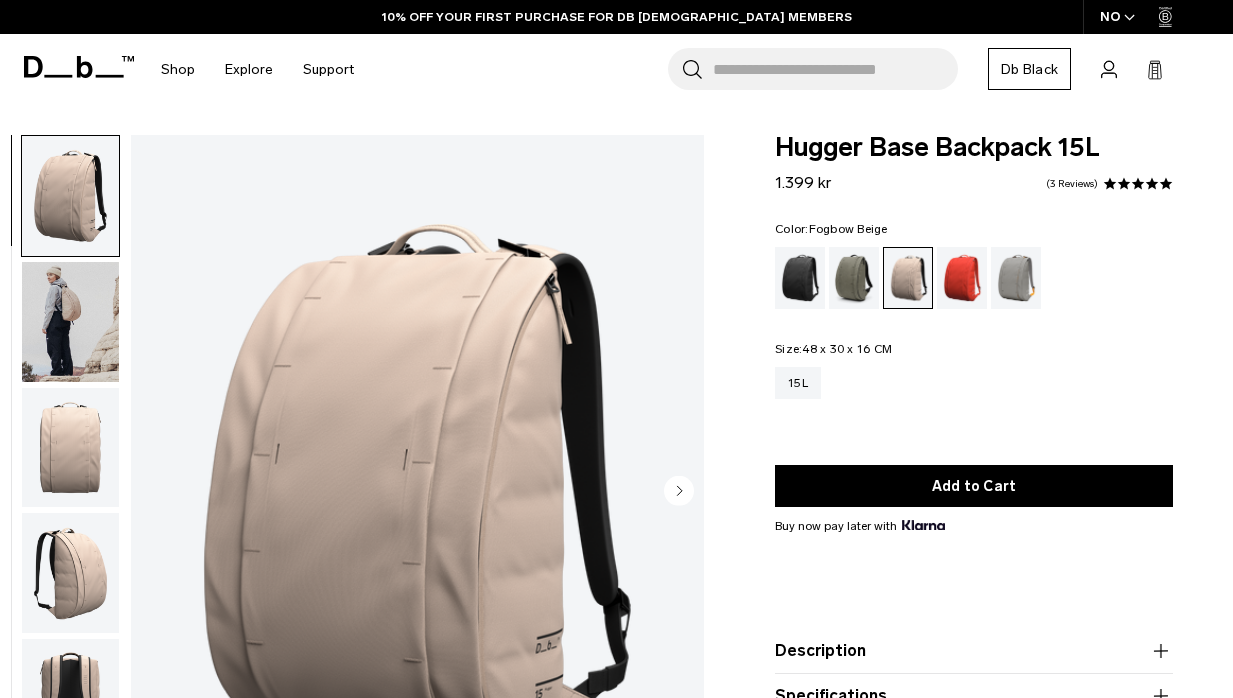 scroll, scrollTop: 0, scrollLeft: 0, axis: both 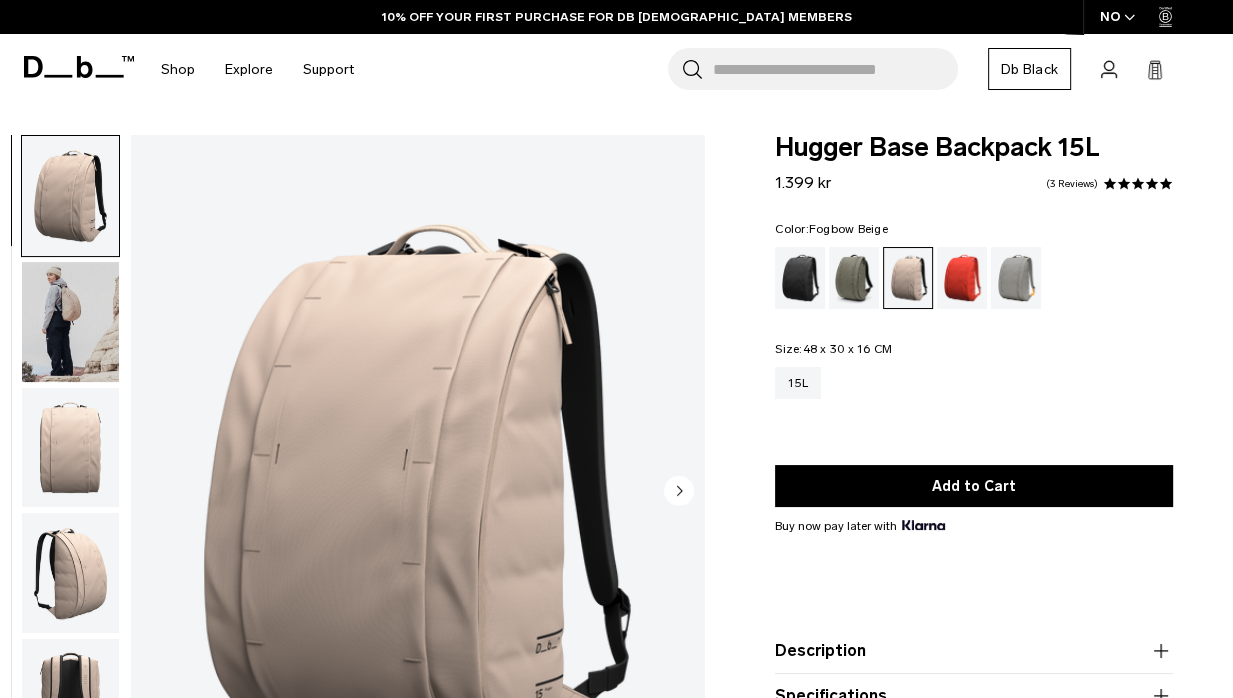 click 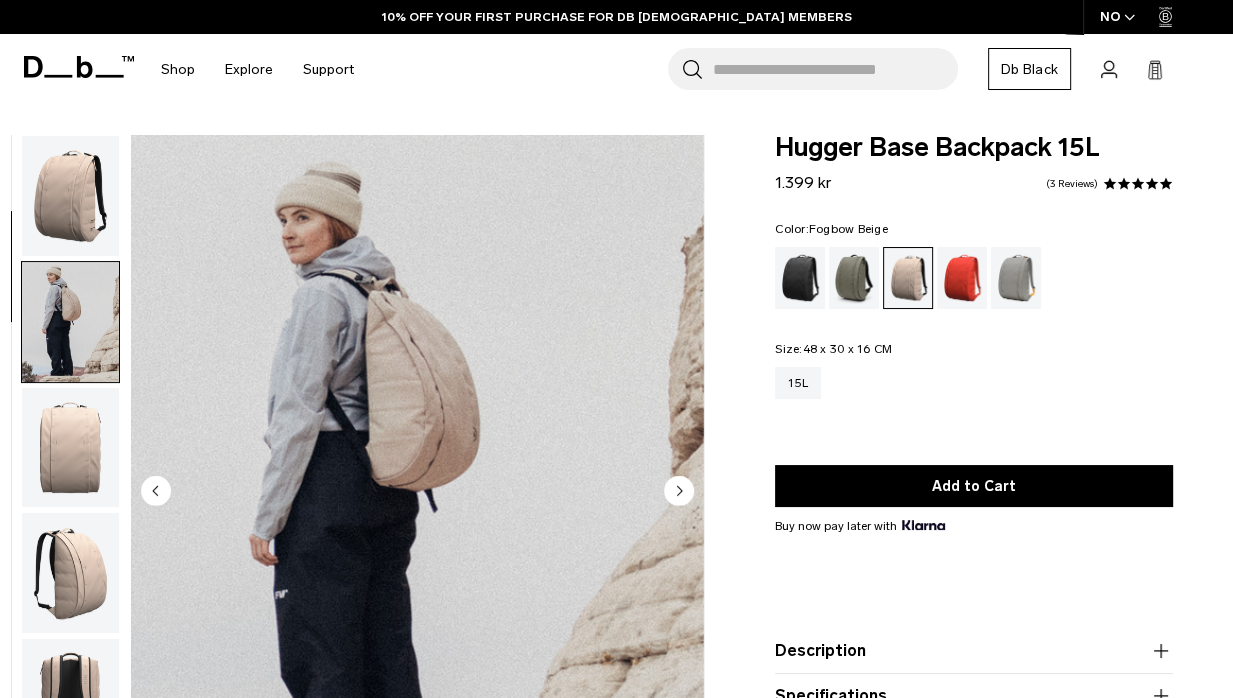 scroll, scrollTop: 126, scrollLeft: 0, axis: vertical 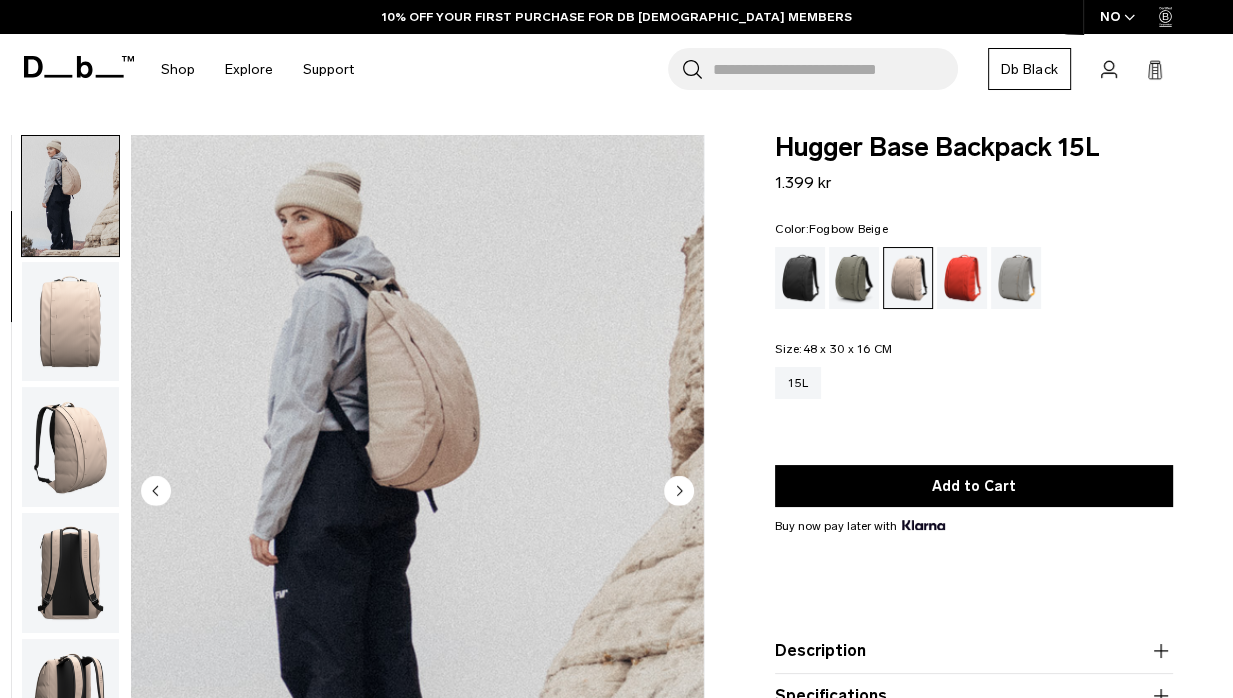 click 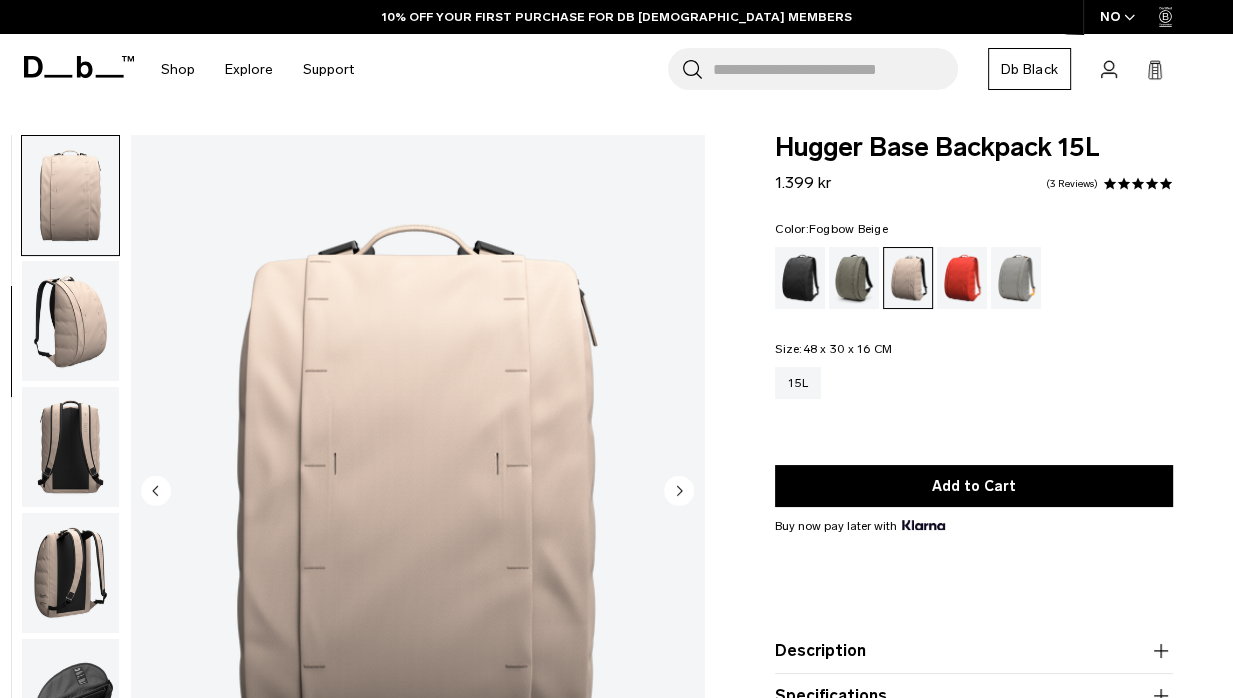 click 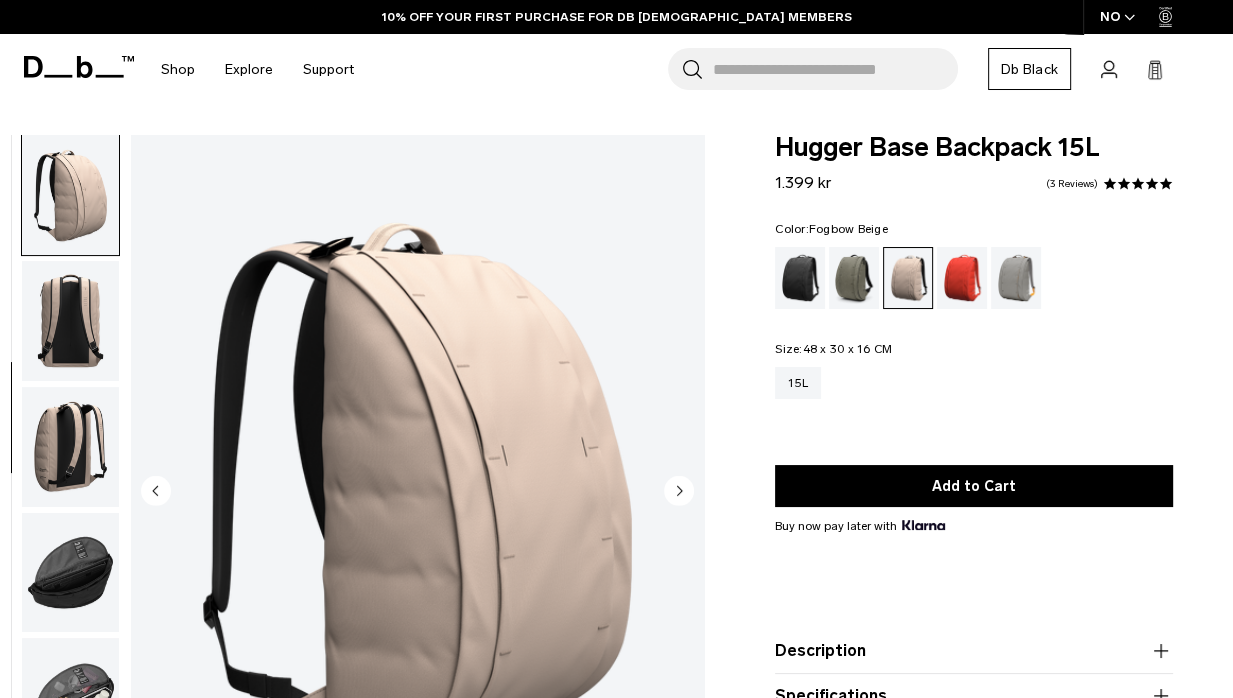 click 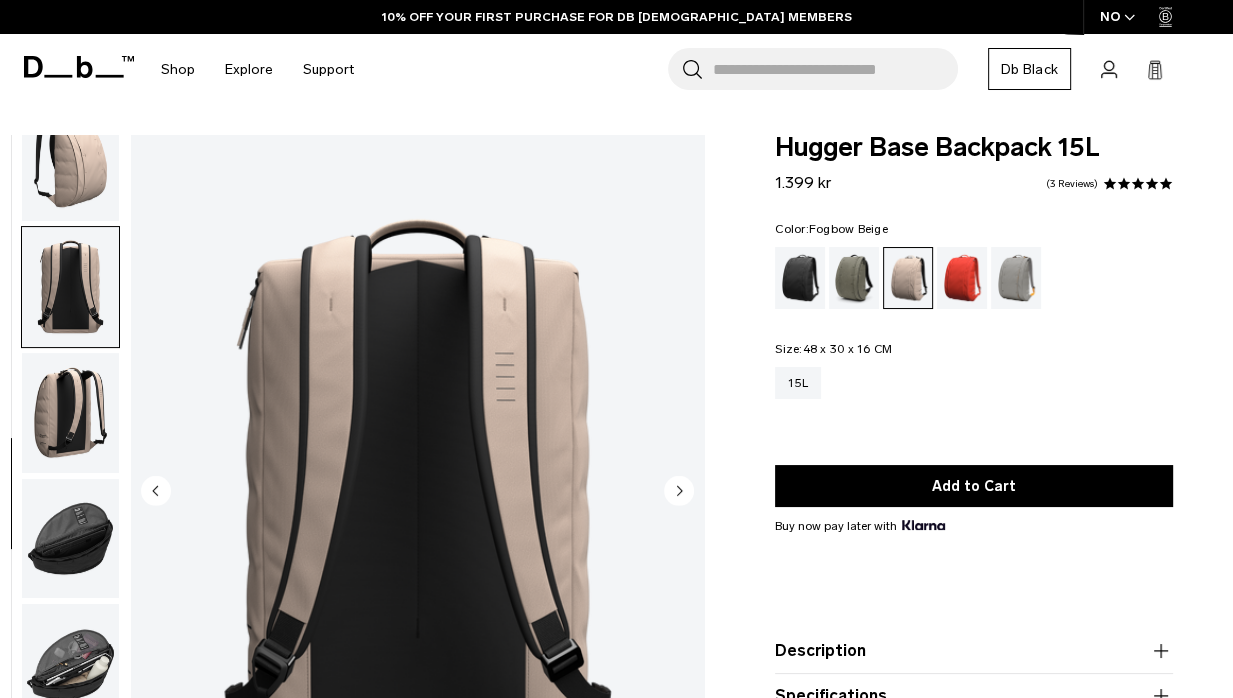 click 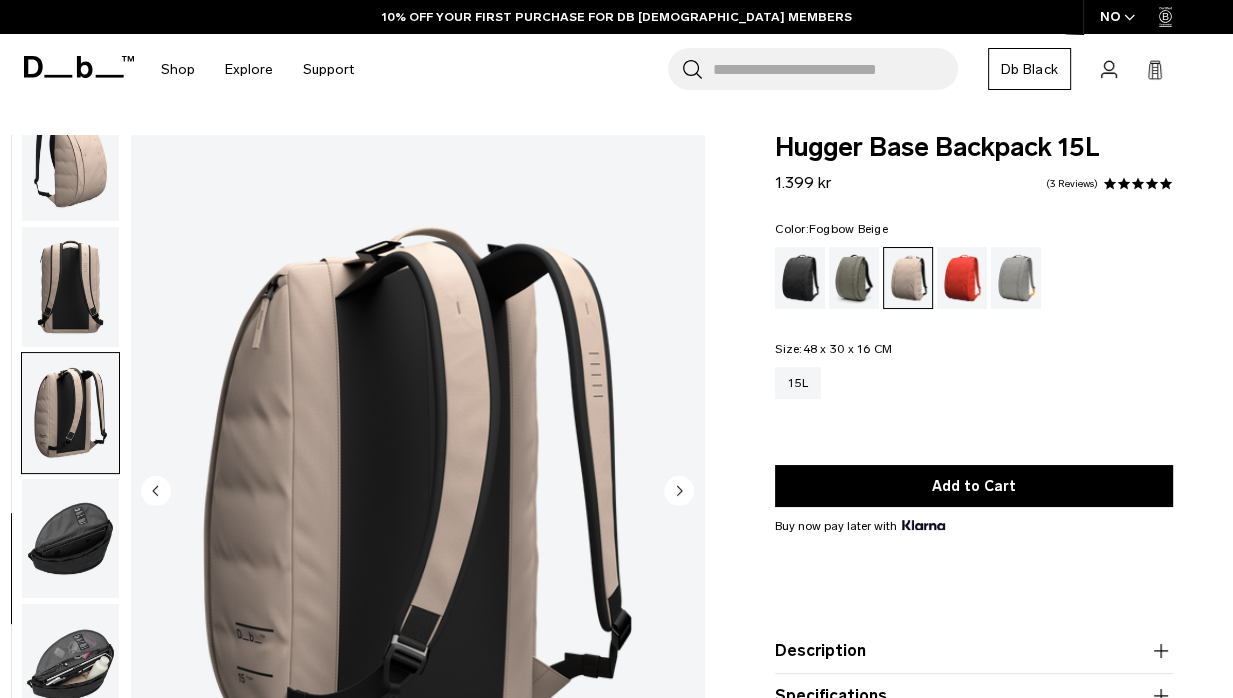 click 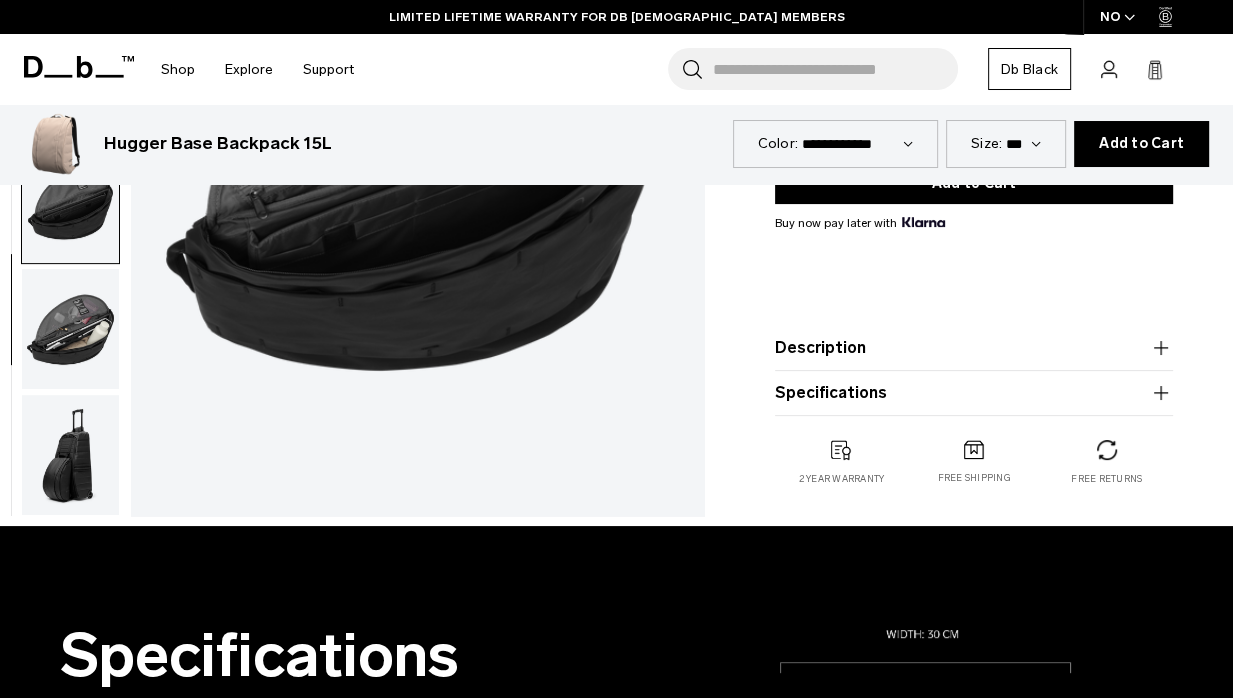 scroll, scrollTop: 0, scrollLeft: 0, axis: both 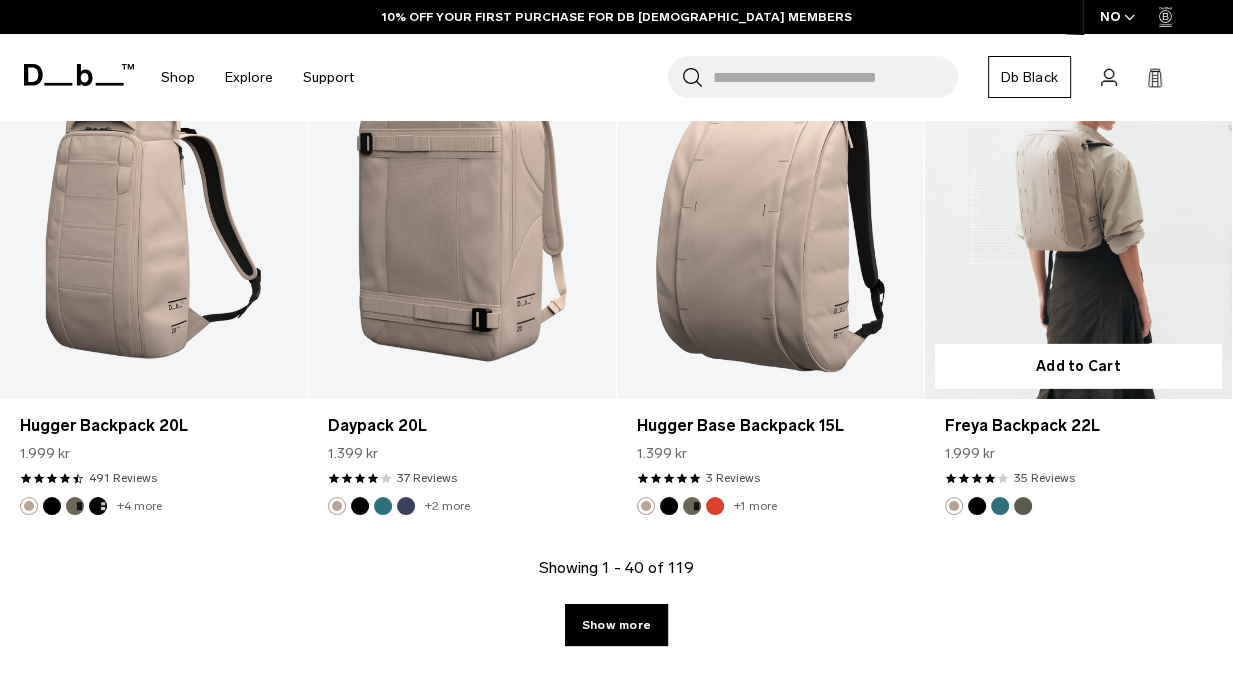 click at bounding box center [1078, 227] 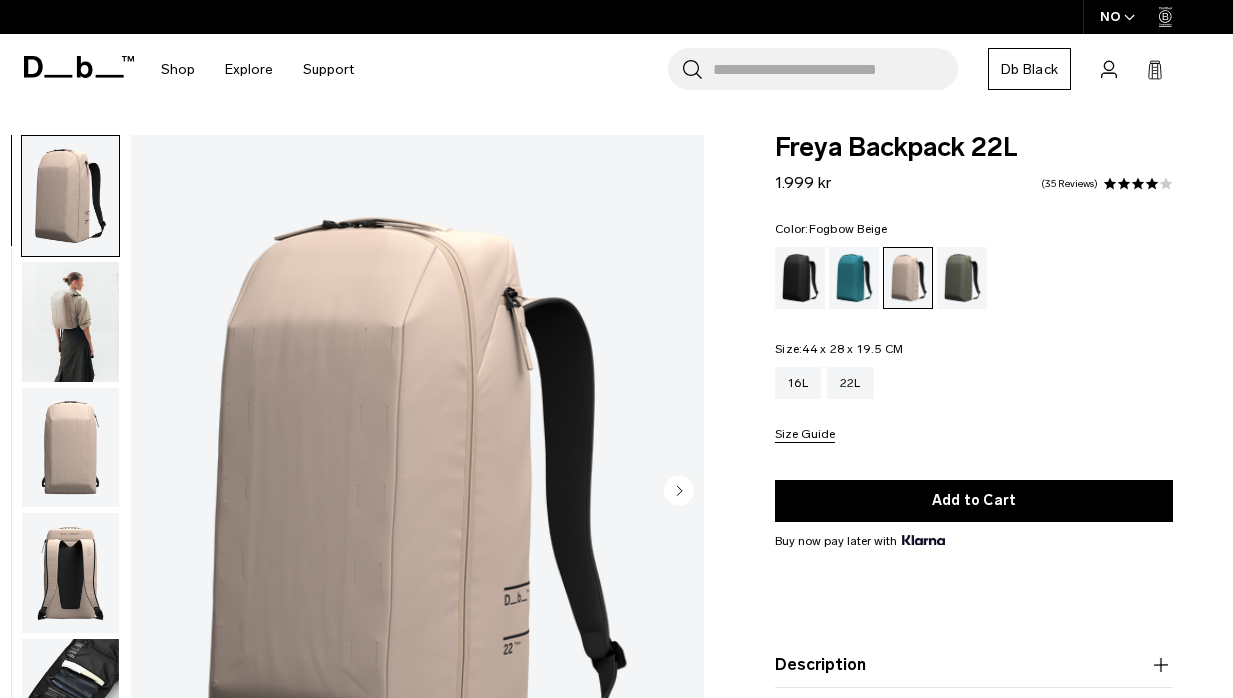 scroll, scrollTop: 634, scrollLeft: 0, axis: vertical 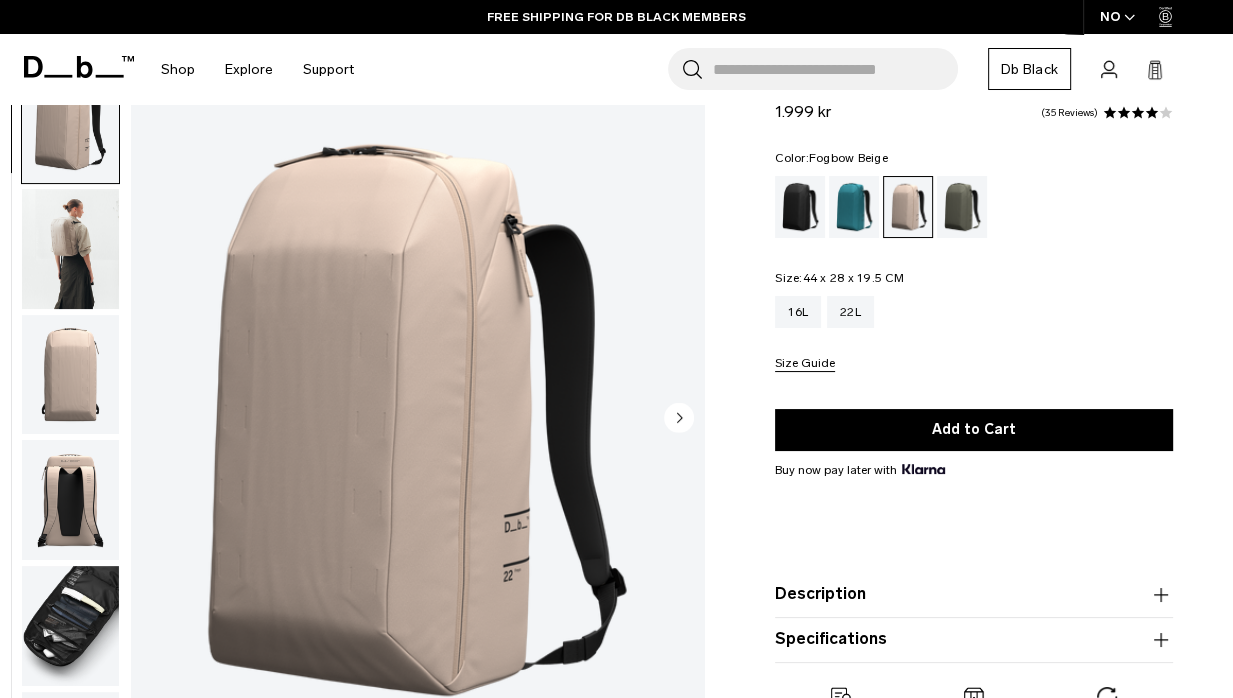 click at bounding box center (70, 249) 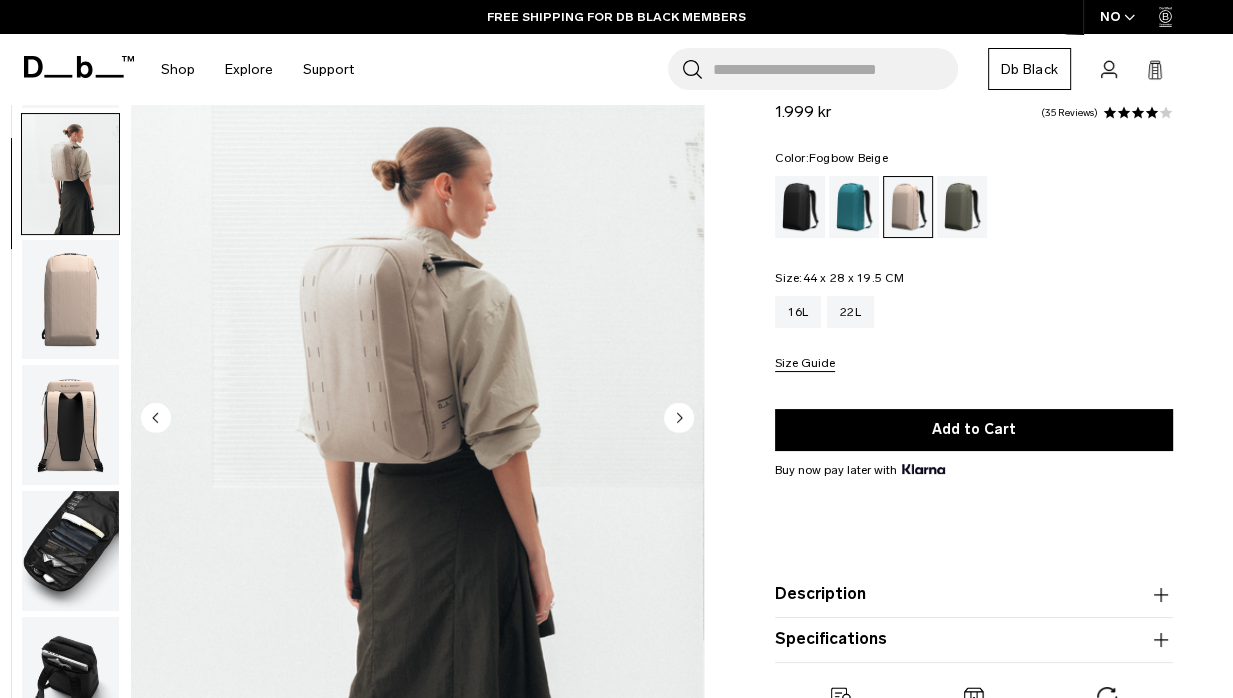 scroll, scrollTop: 126, scrollLeft: 0, axis: vertical 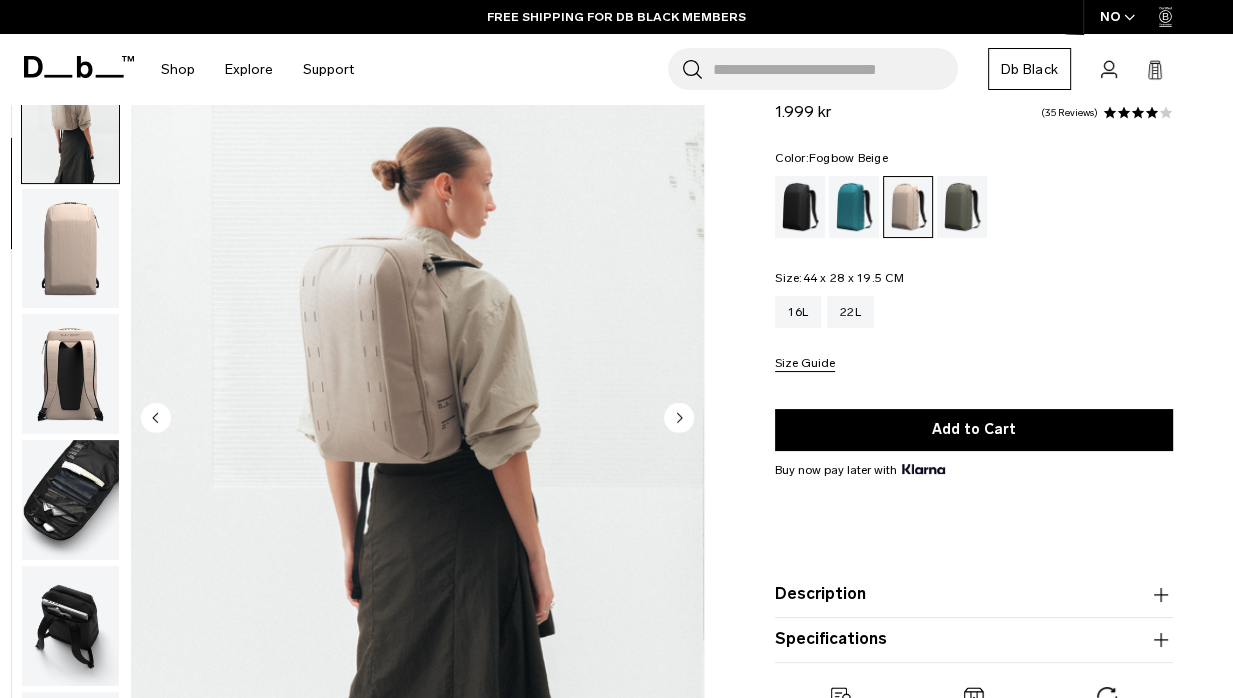 click at bounding box center [70, 249] 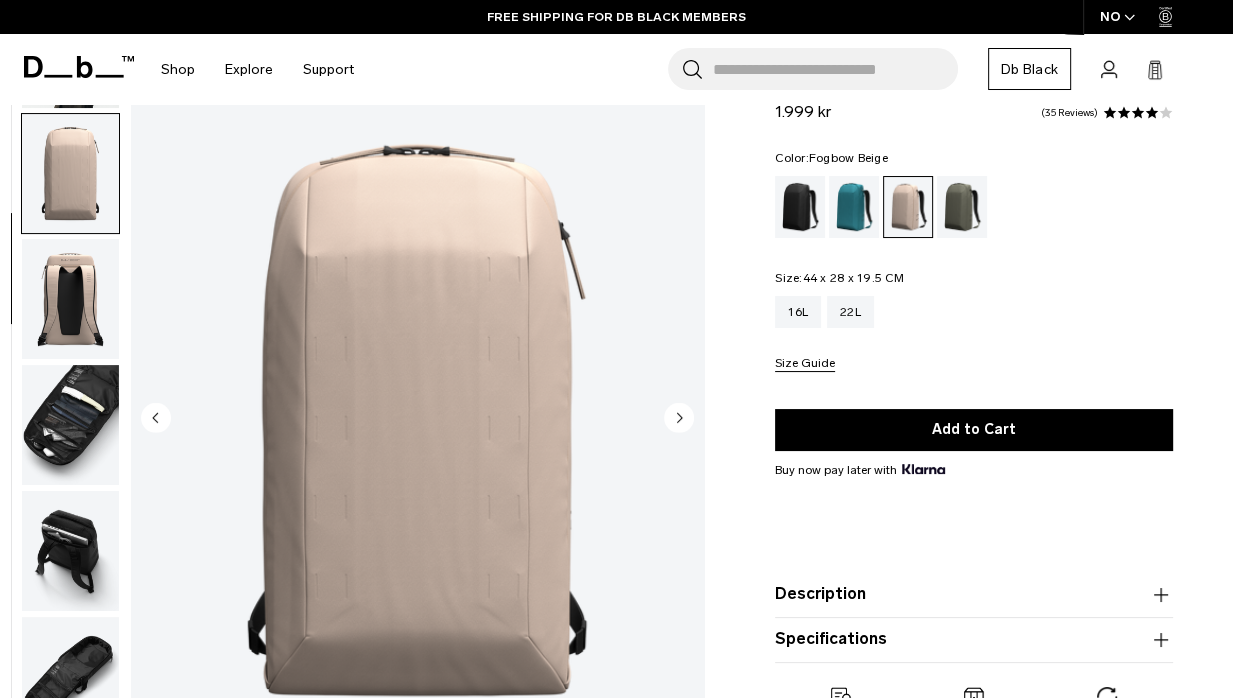 scroll, scrollTop: 252, scrollLeft: 0, axis: vertical 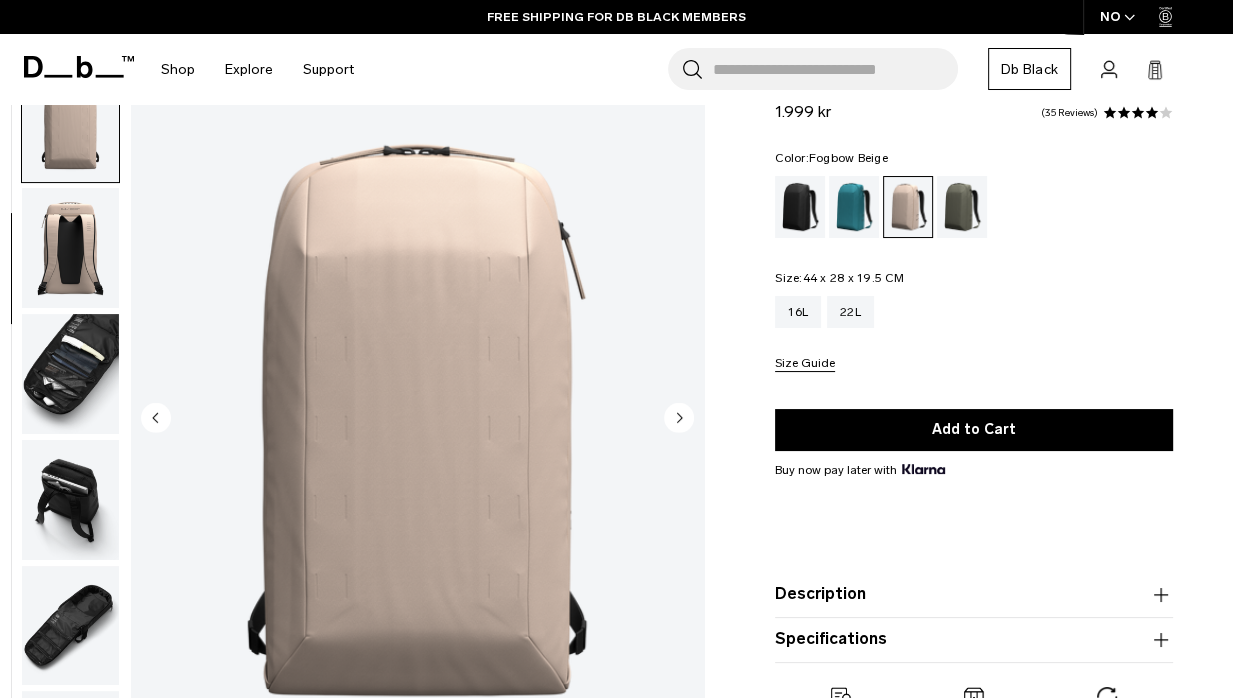 click at bounding box center (70, 248) 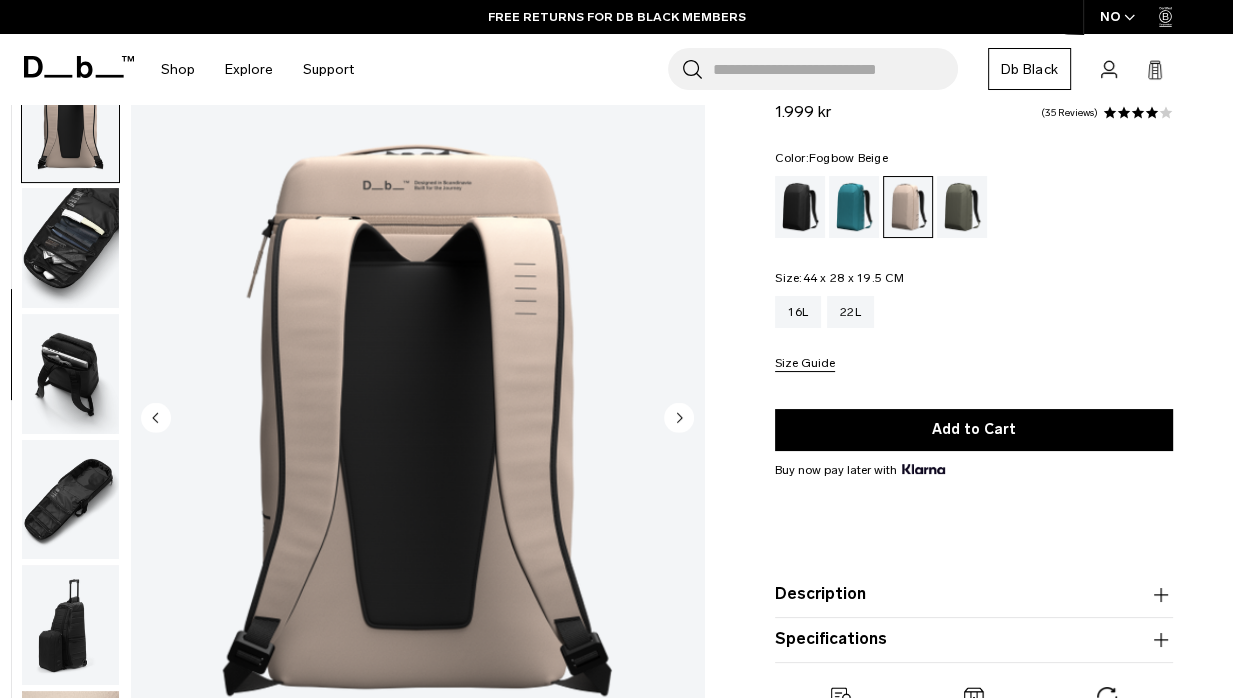 click at bounding box center (70, 248) 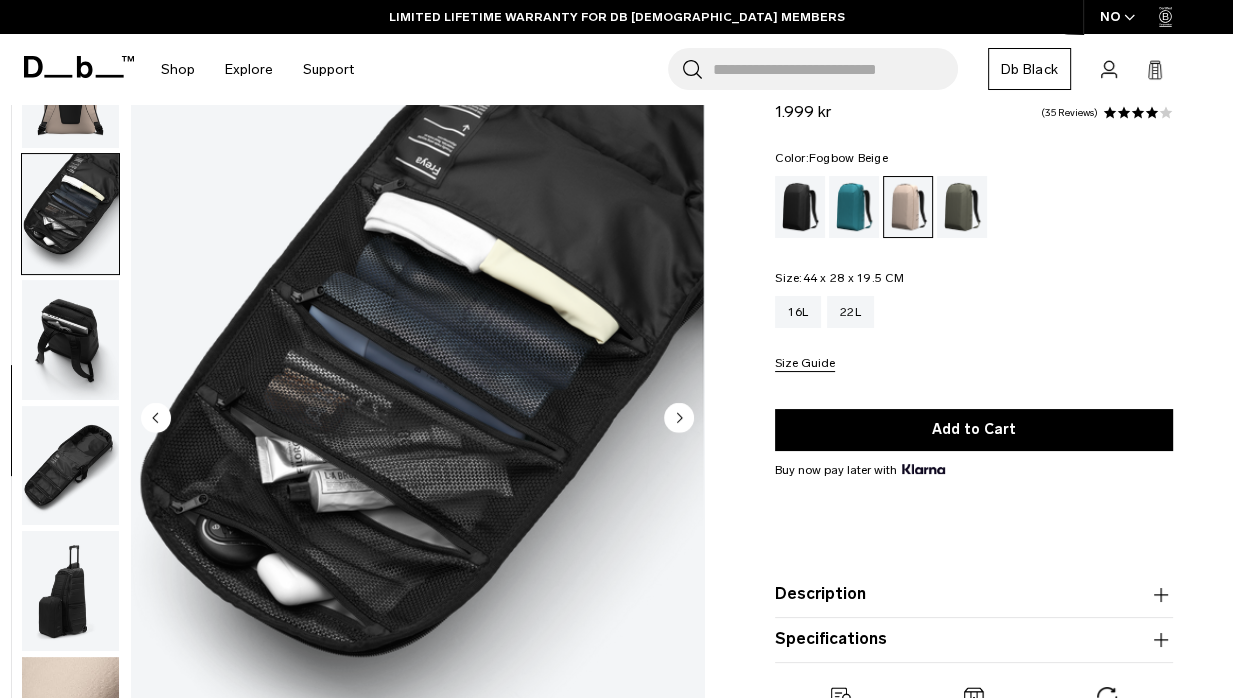click at bounding box center [70, 340] 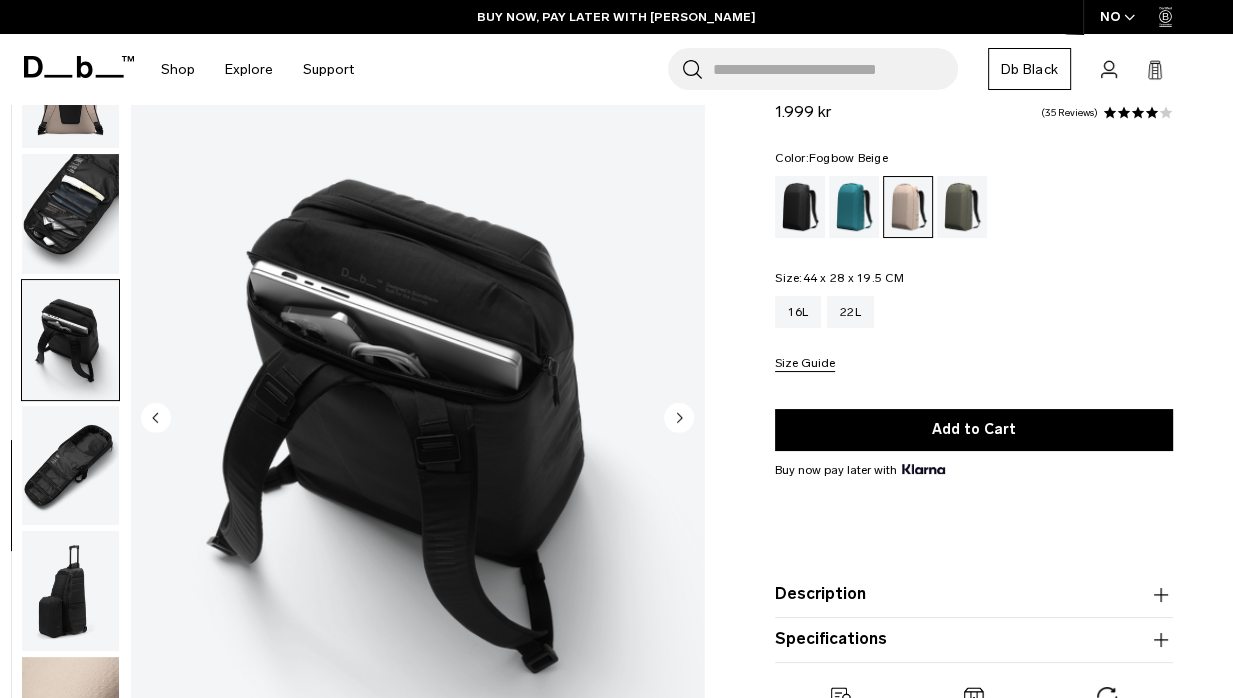 click at bounding box center [70, 466] 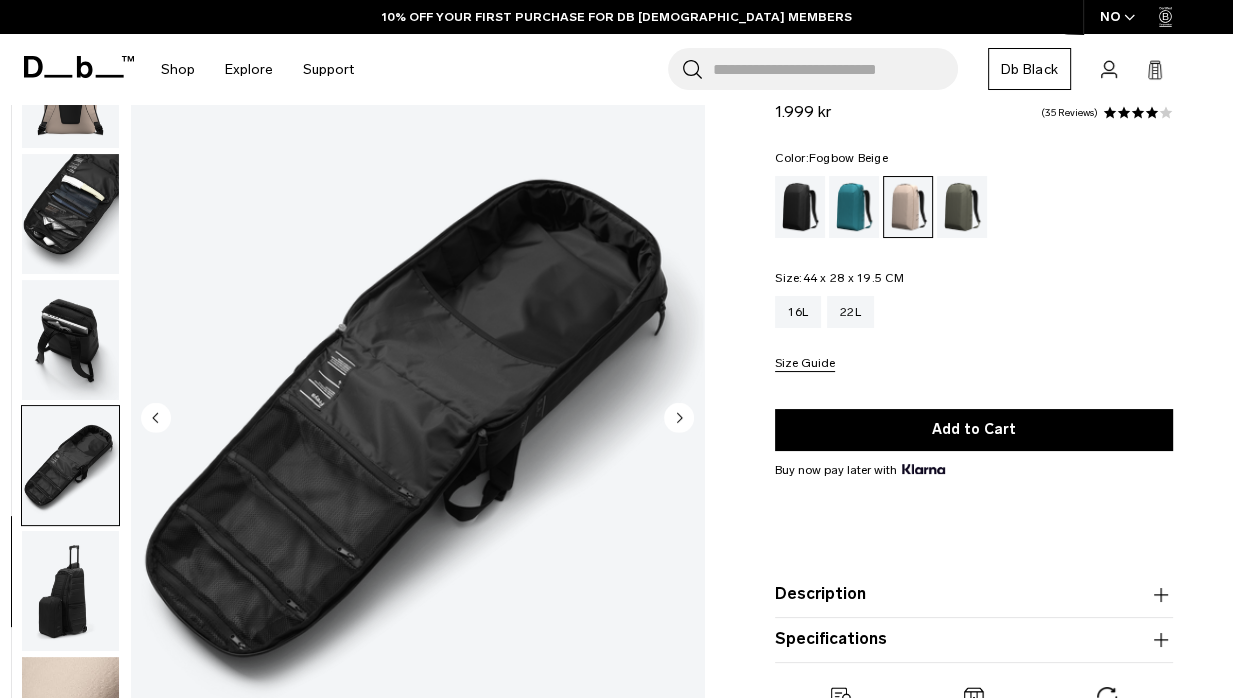 click at bounding box center [70, 591] 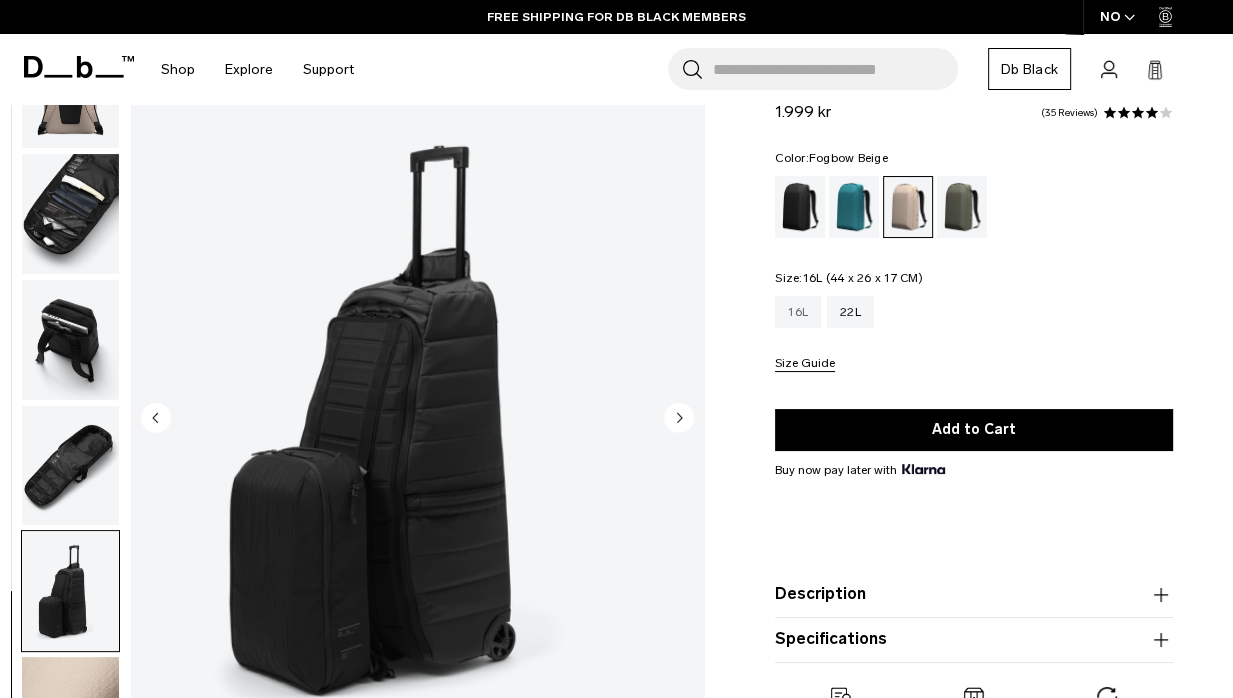 click on "16L" at bounding box center (798, 312) 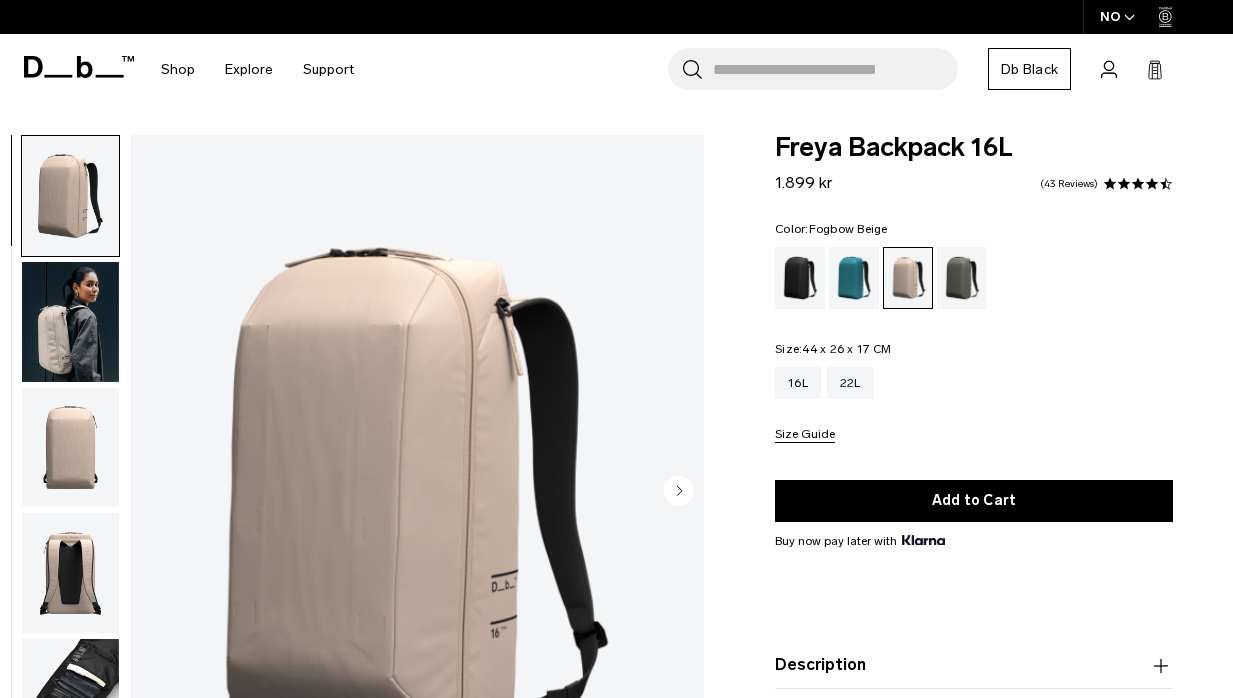 scroll, scrollTop: 0, scrollLeft: 0, axis: both 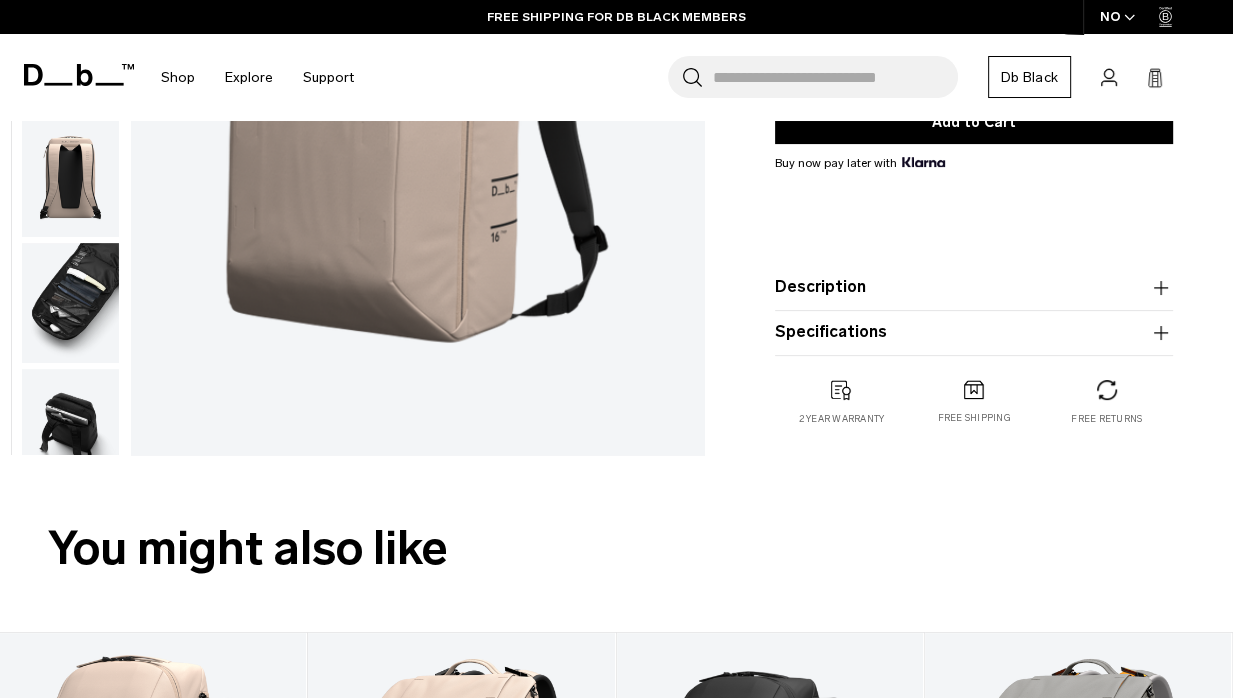 click at bounding box center [70, 303] 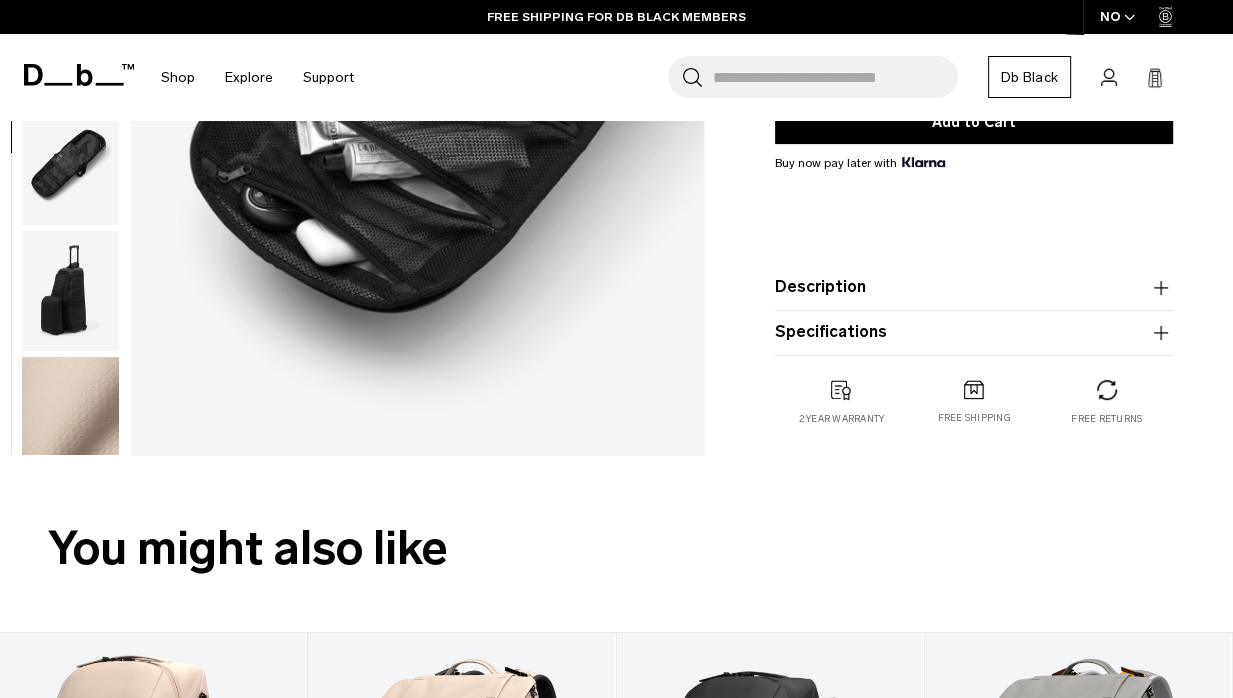scroll, scrollTop: 412, scrollLeft: 0, axis: vertical 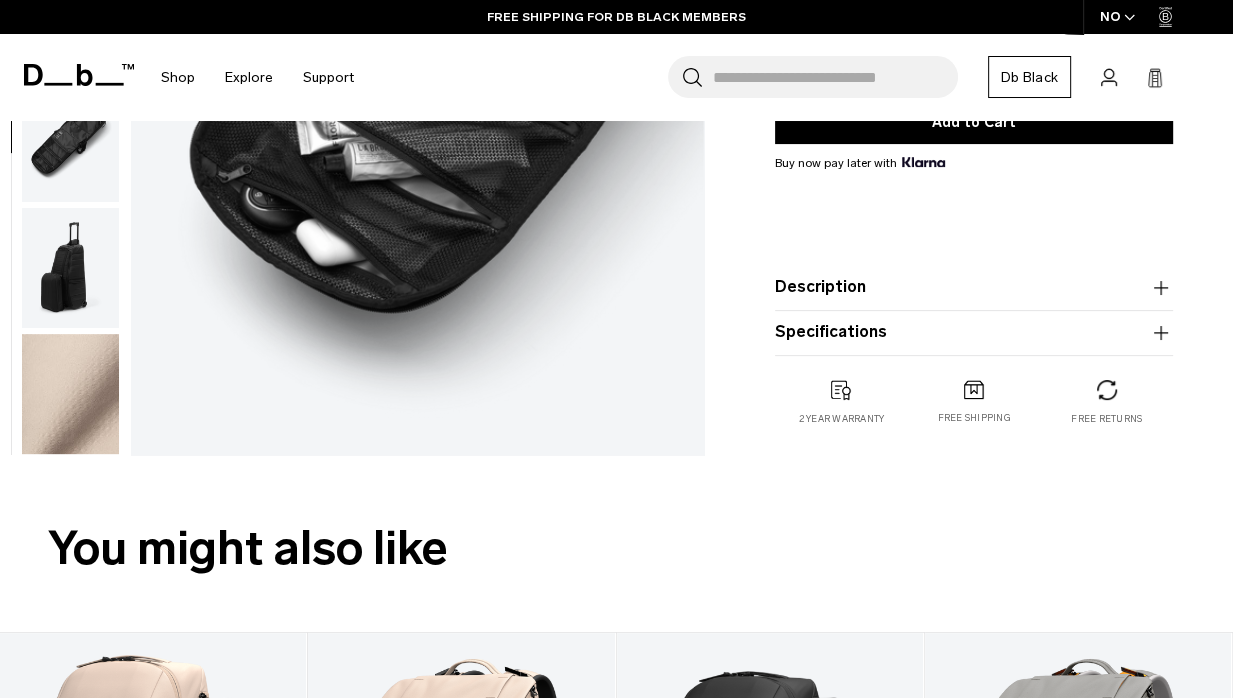 click at bounding box center (70, 394) 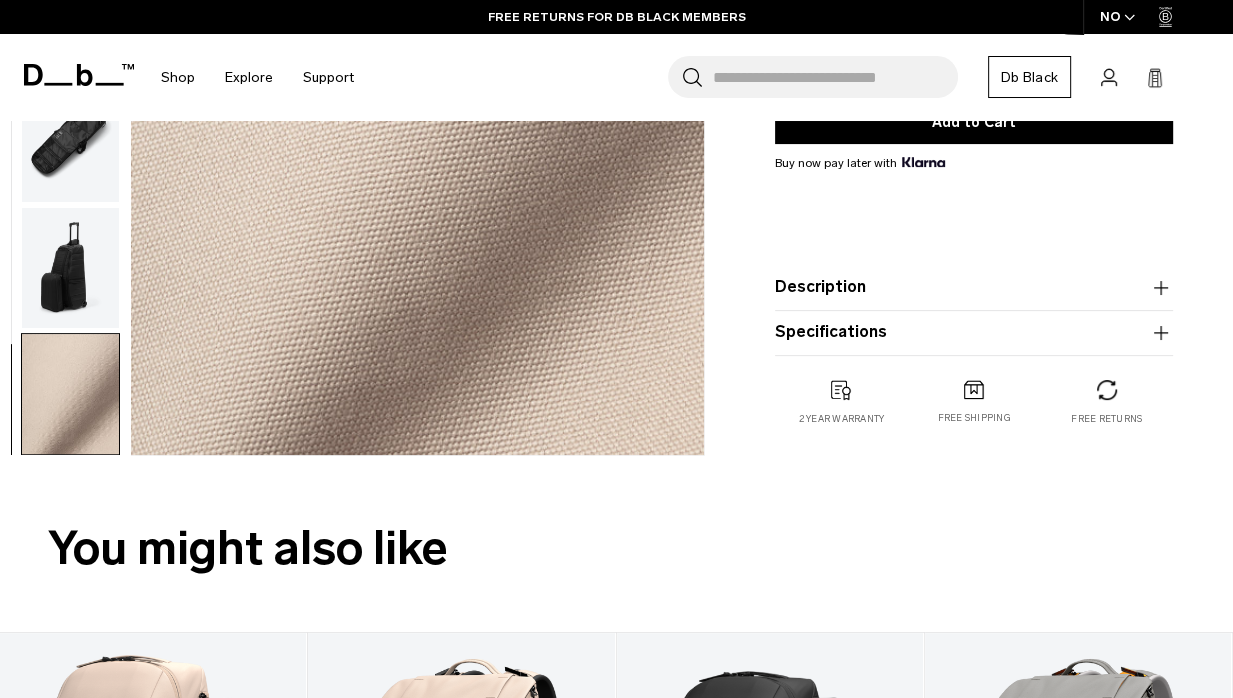 click at bounding box center (70, 268) 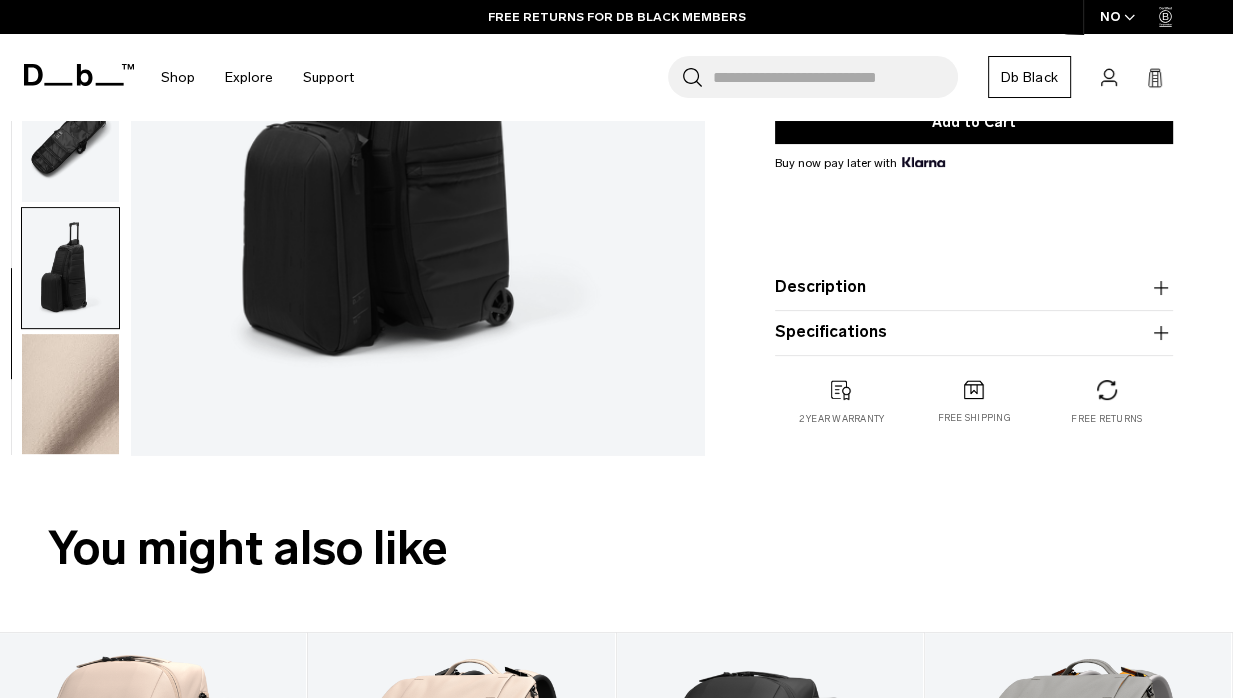 click at bounding box center [70, 143] 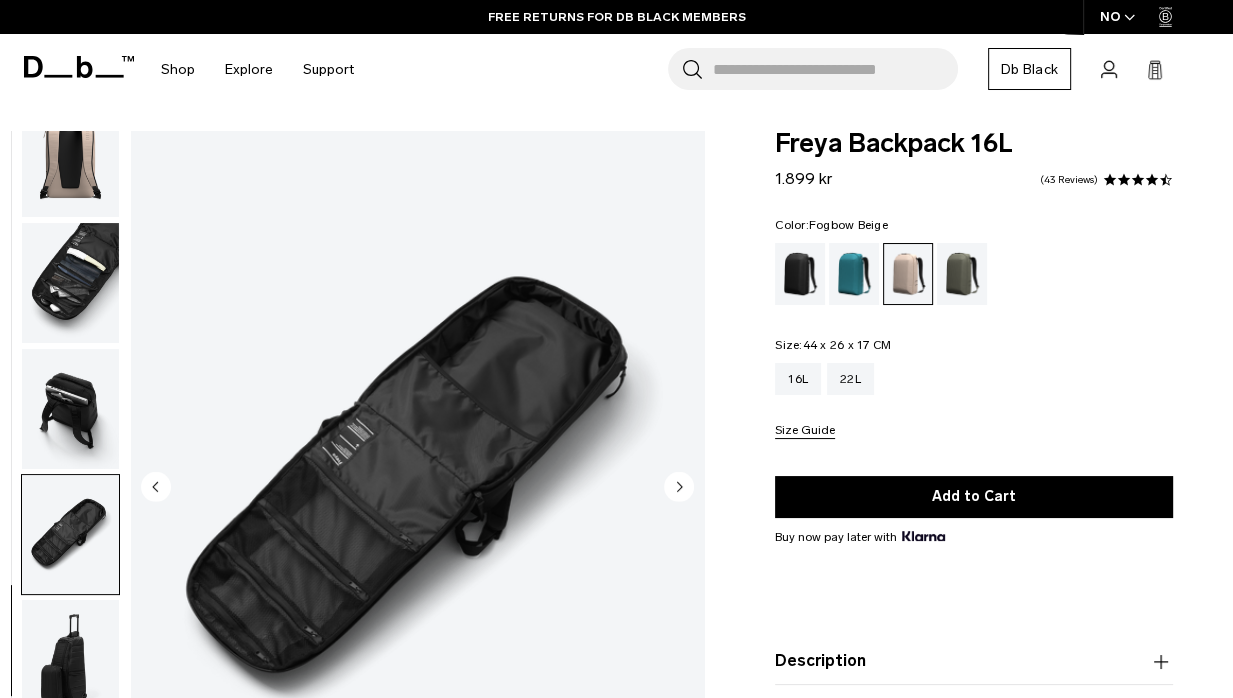 scroll, scrollTop: 0, scrollLeft: 0, axis: both 